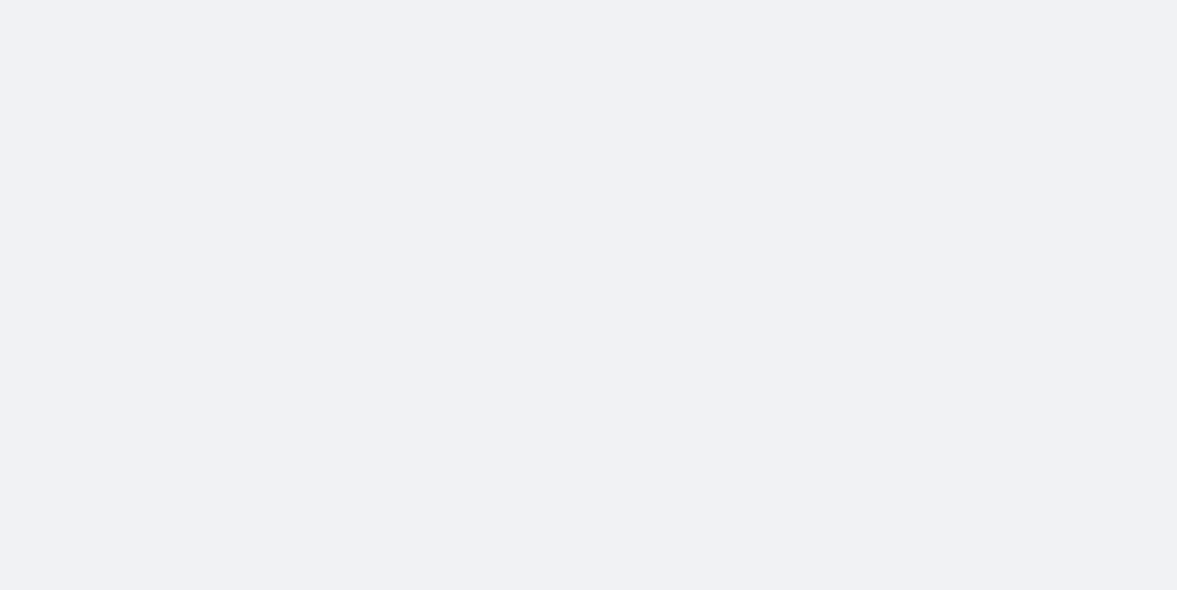 scroll, scrollTop: 0, scrollLeft: 0, axis: both 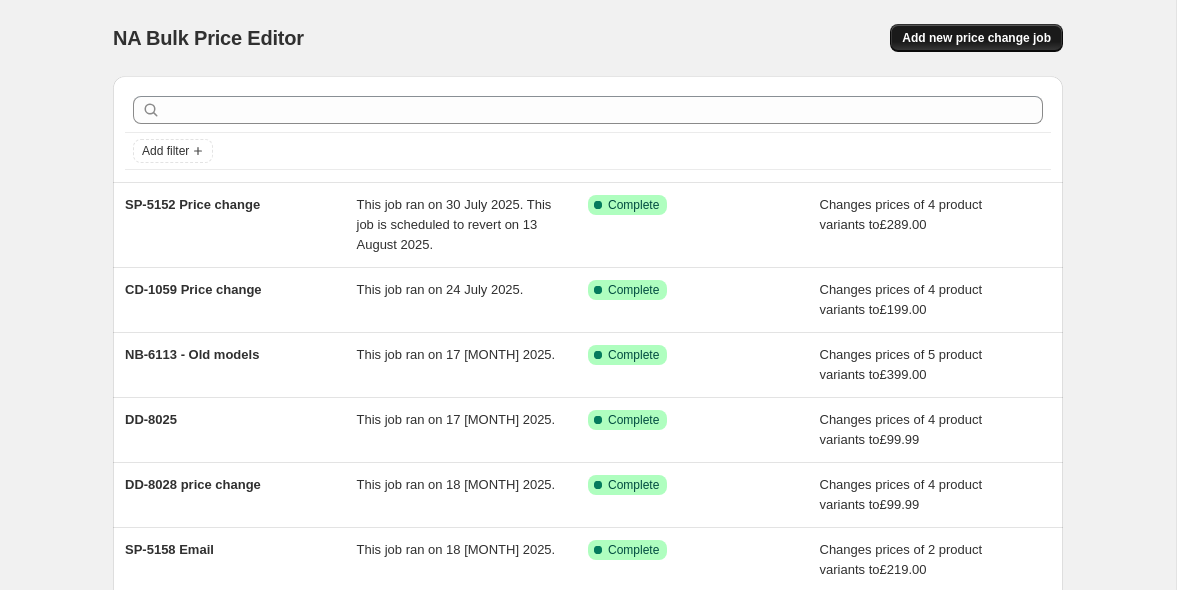click on "Add new price change job" at bounding box center (976, 38) 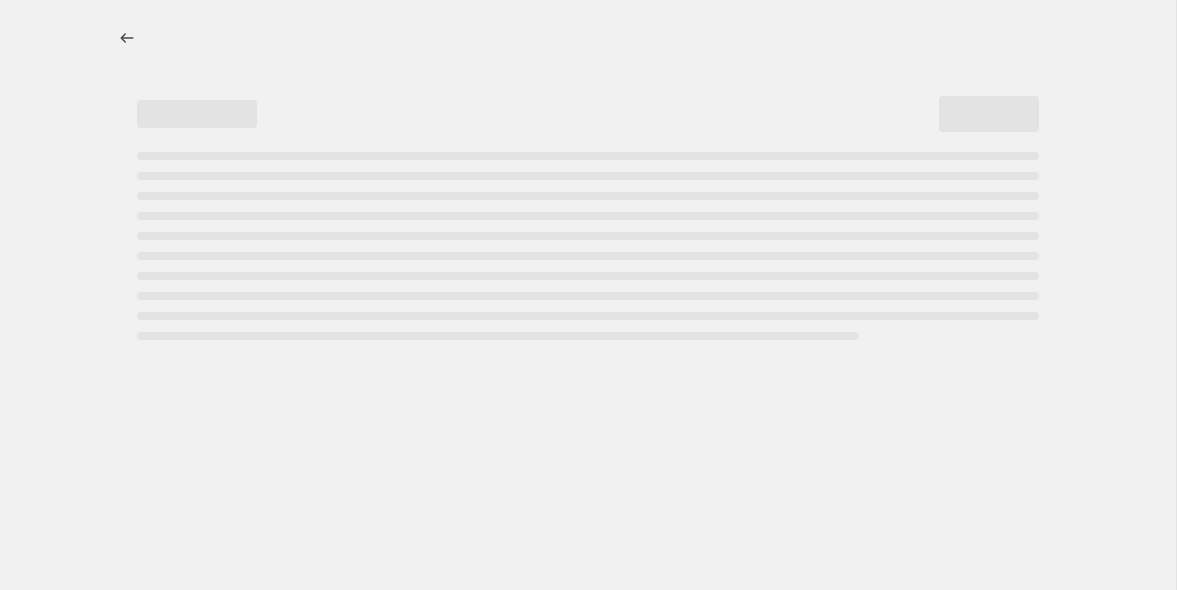 select on "percentage" 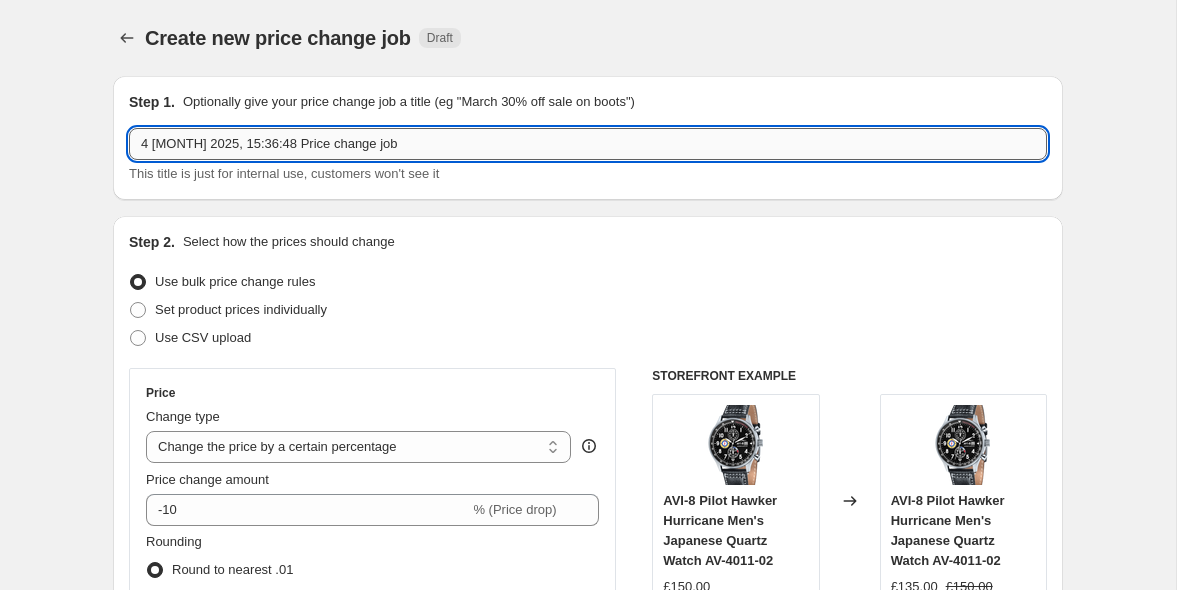 click on "4 [MONTH] 2025, 15:36:48 Price change job" at bounding box center (588, 144) 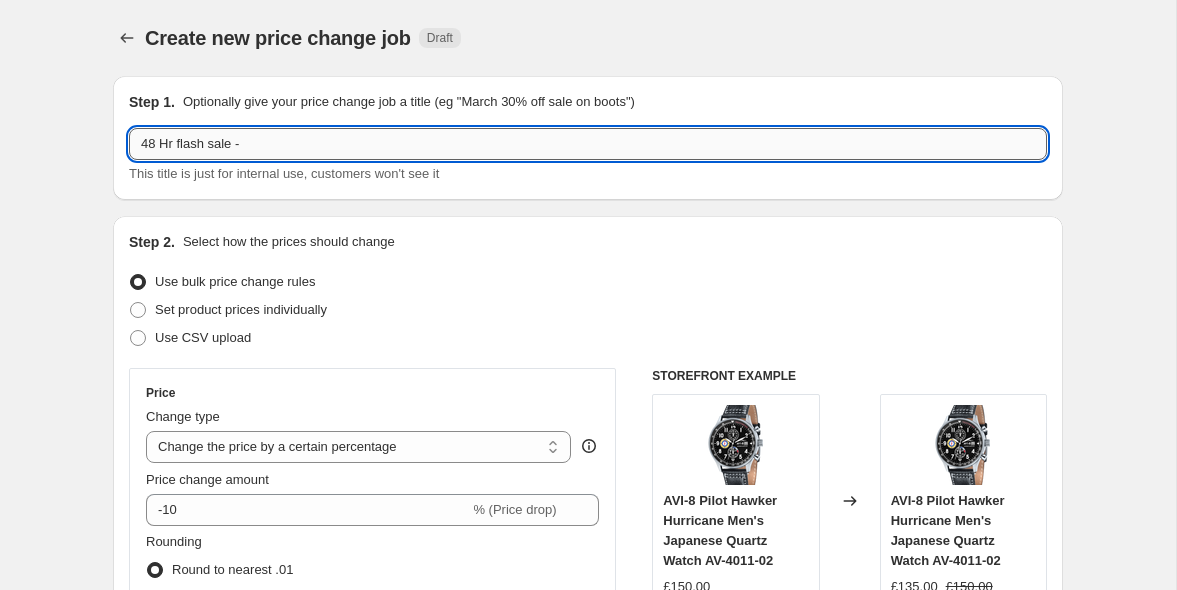 paste on "9 [STREET], [STREET], [CITY], [POSTALCODE]" 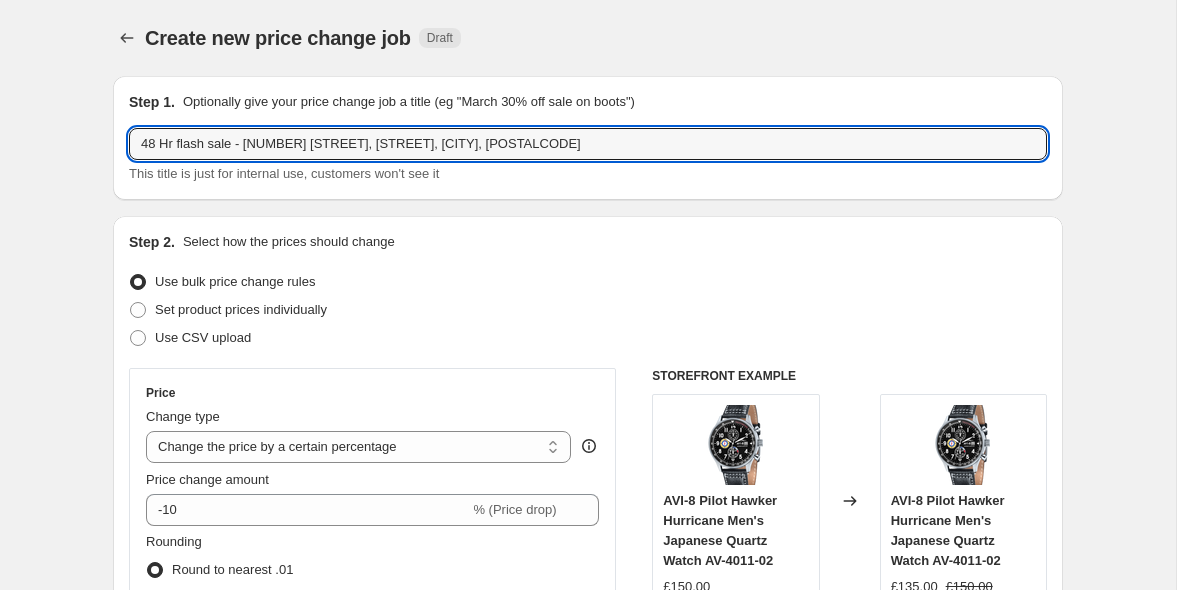 drag, startPoint x: 255, startPoint y: 144, endPoint x: 739, endPoint y: 169, distance: 484.64523 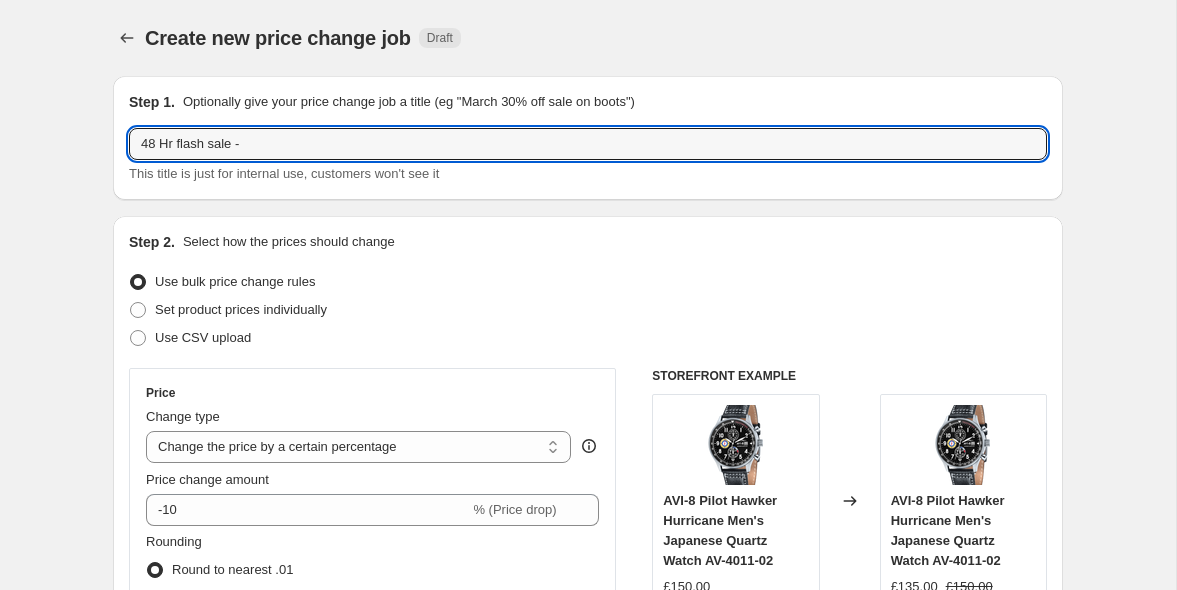 paste on "AV-4122" 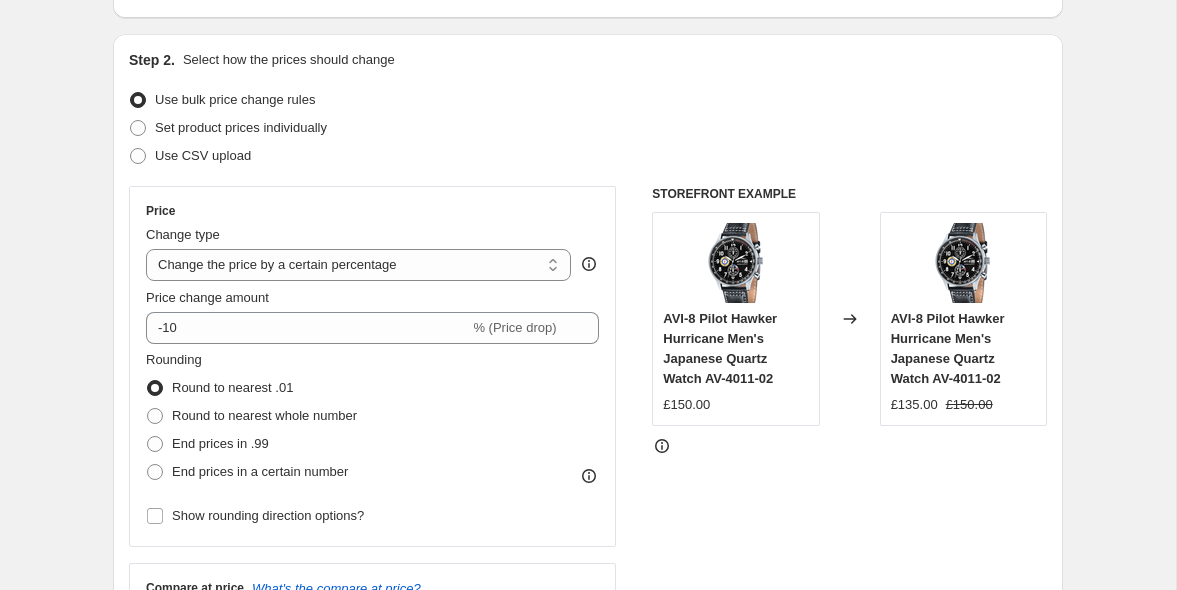 scroll, scrollTop: 188, scrollLeft: 0, axis: vertical 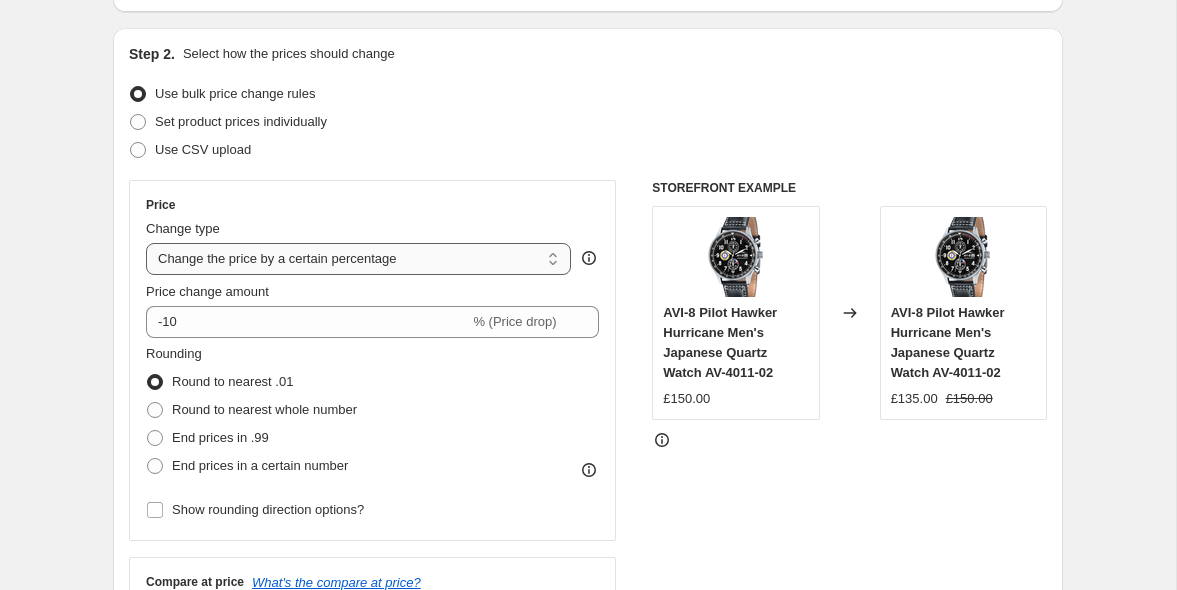 type on "48 Hr flash sale - AV-4122" 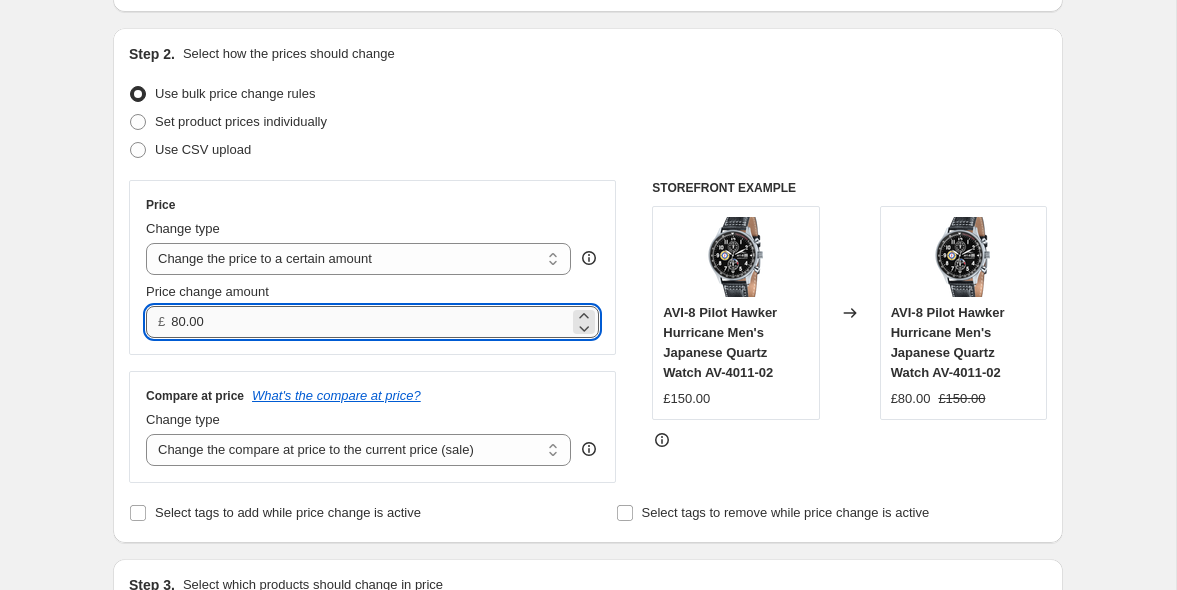 click on "80.00" at bounding box center [369, 322] 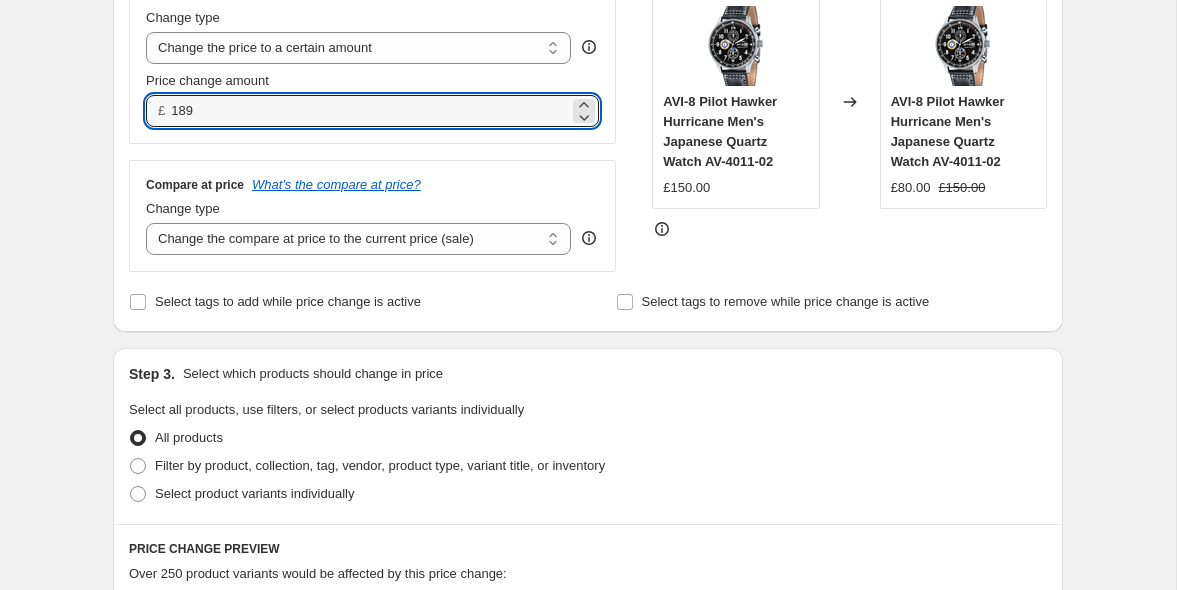 scroll, scrollTop: 402, scrollLeft: 0, axis: vertical 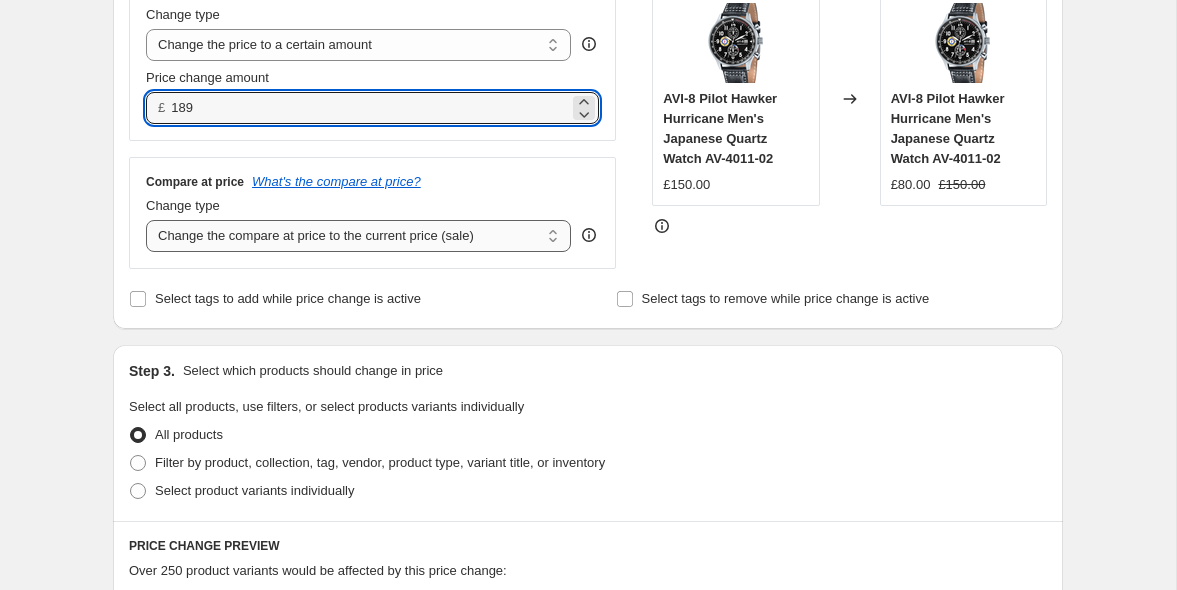 type on "189.00" 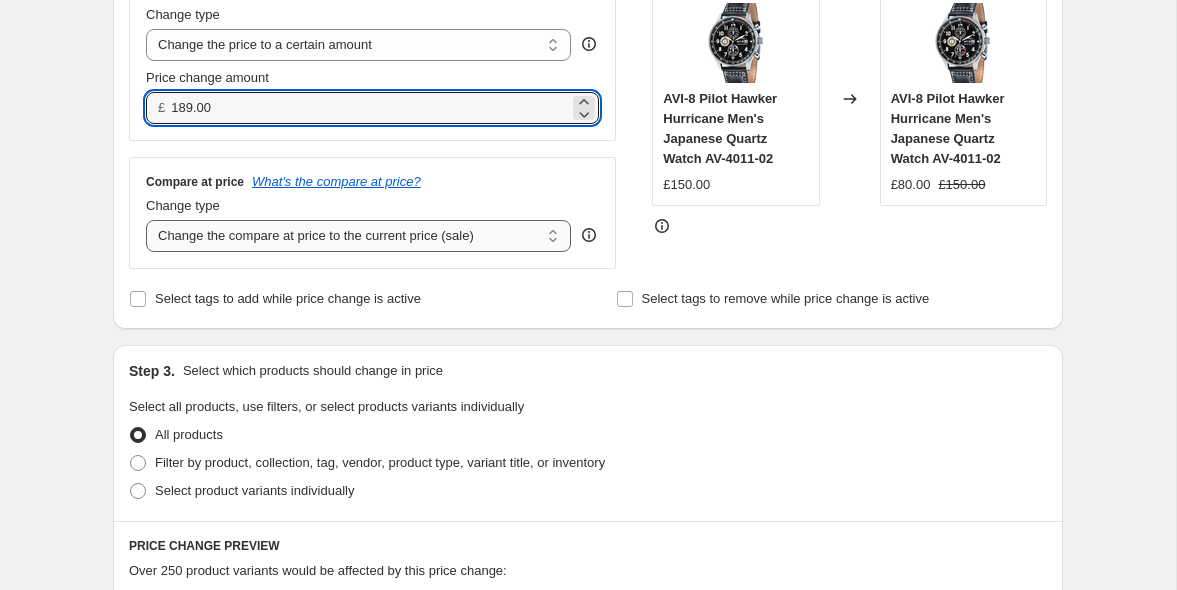 click on "Change the compare at price to the current price (sale) Change the compare at price to a certain amount Change the compare at price by a certain amount Change the compare at price by a certain percentage Change the compare at price by a certain amount relative to the actual price Change the compare at price by a certain percentage relative to the actual price Don't change the compare at price Remove the compare at price" at bounding box center (358, 236) 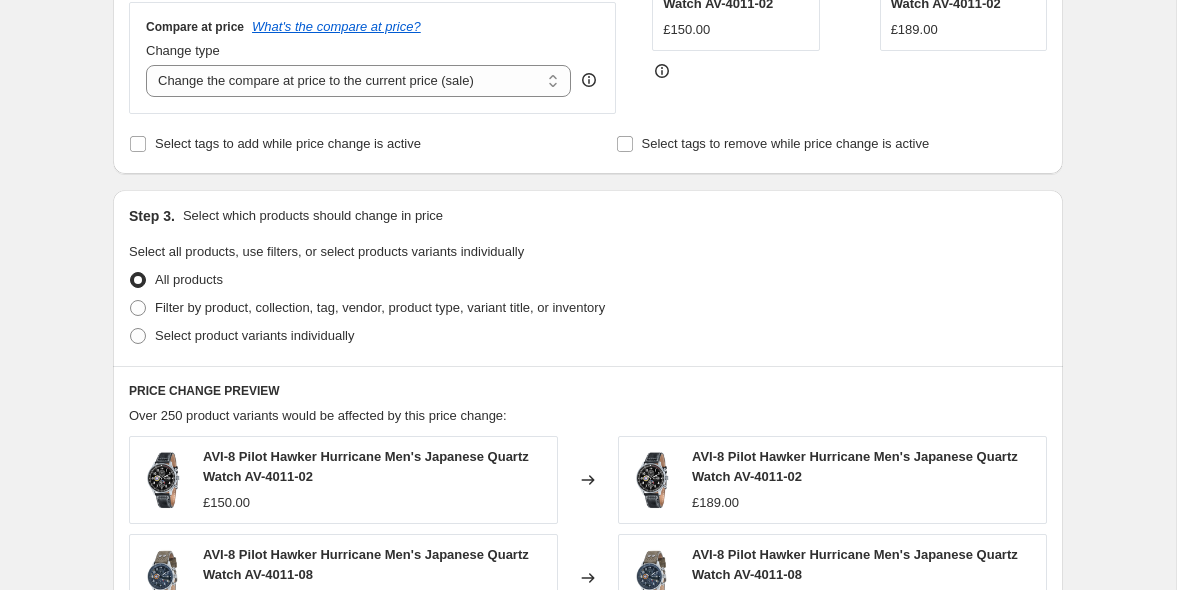 scroll, scrollTop: 558, scrollLeft: 0, axis: vertical 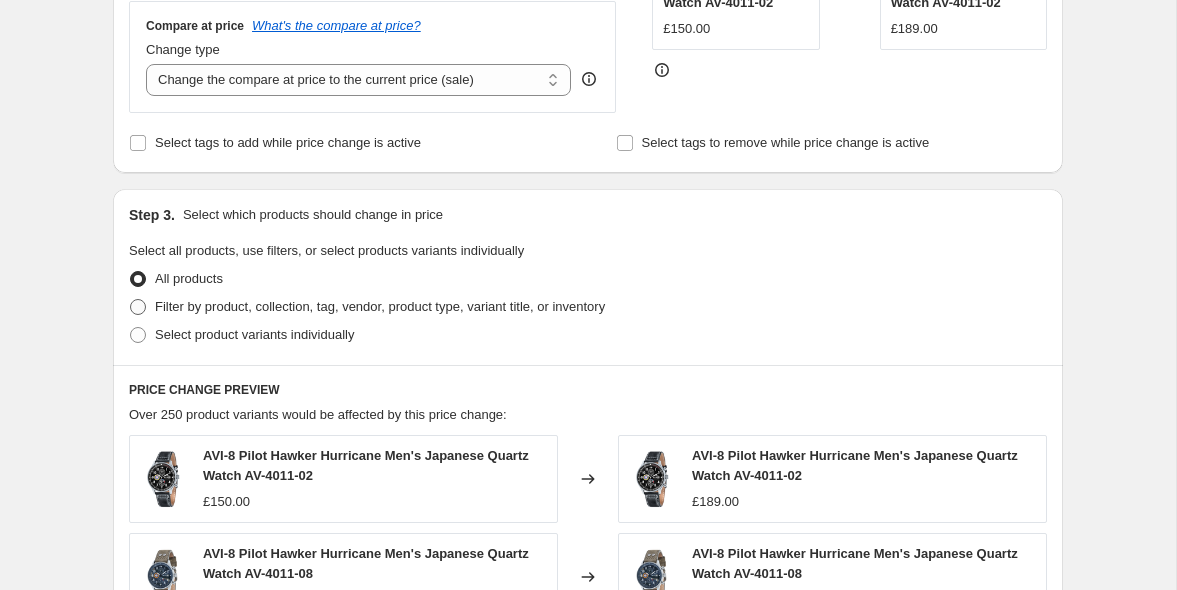 click on "Filter by product, collection, tag, vendor, product type, variant title, or inventory" at bounding box center (380, 307) 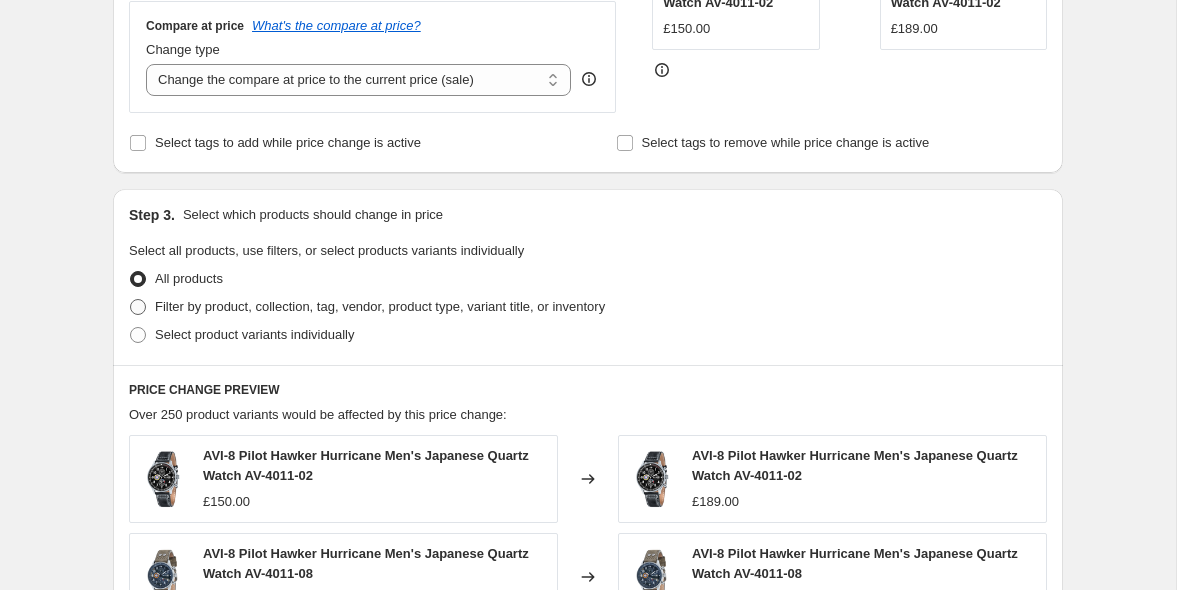 radio on "true" 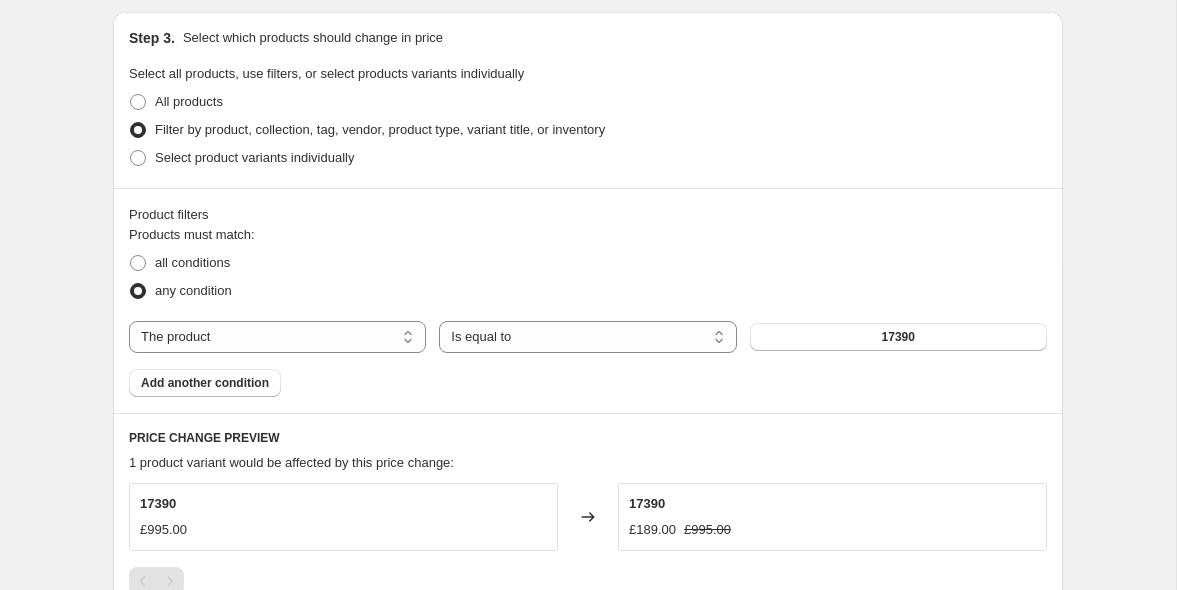 scroll, scrollTop: 734, scrollLeft: 0, axis: vertical 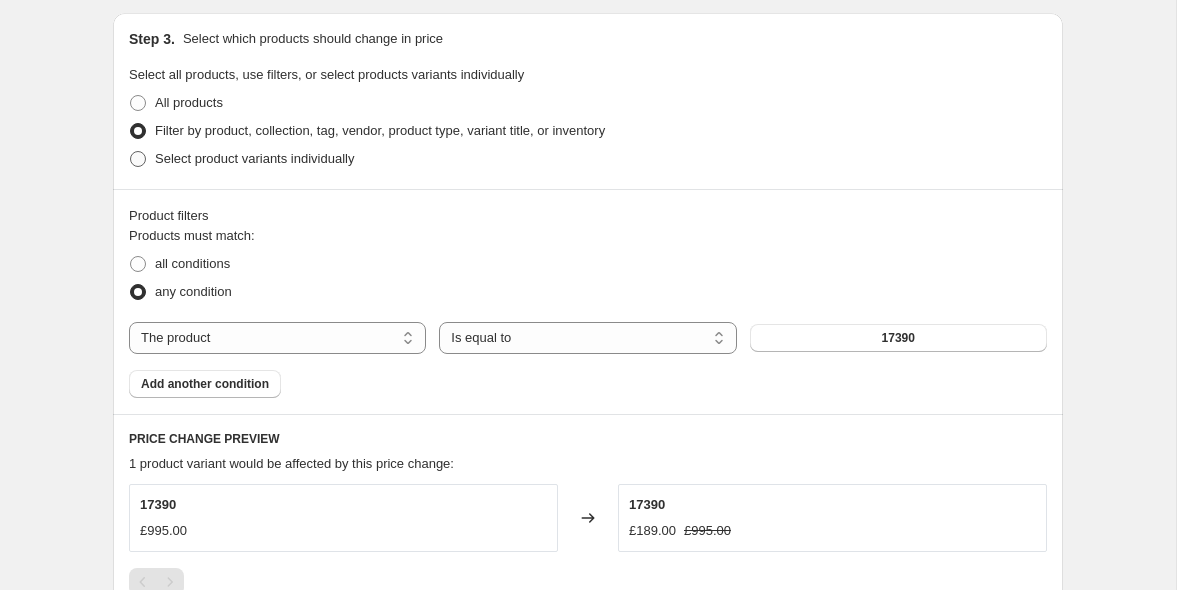 click on "Select product variants individually" at bounding box center (254, 158) 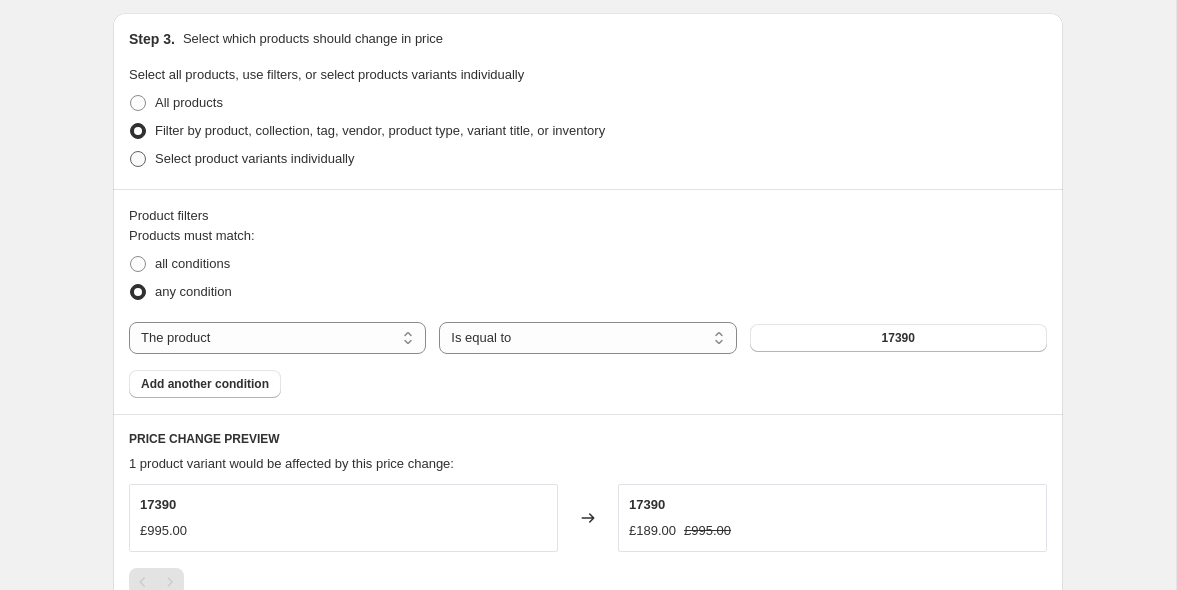 radio on "true" 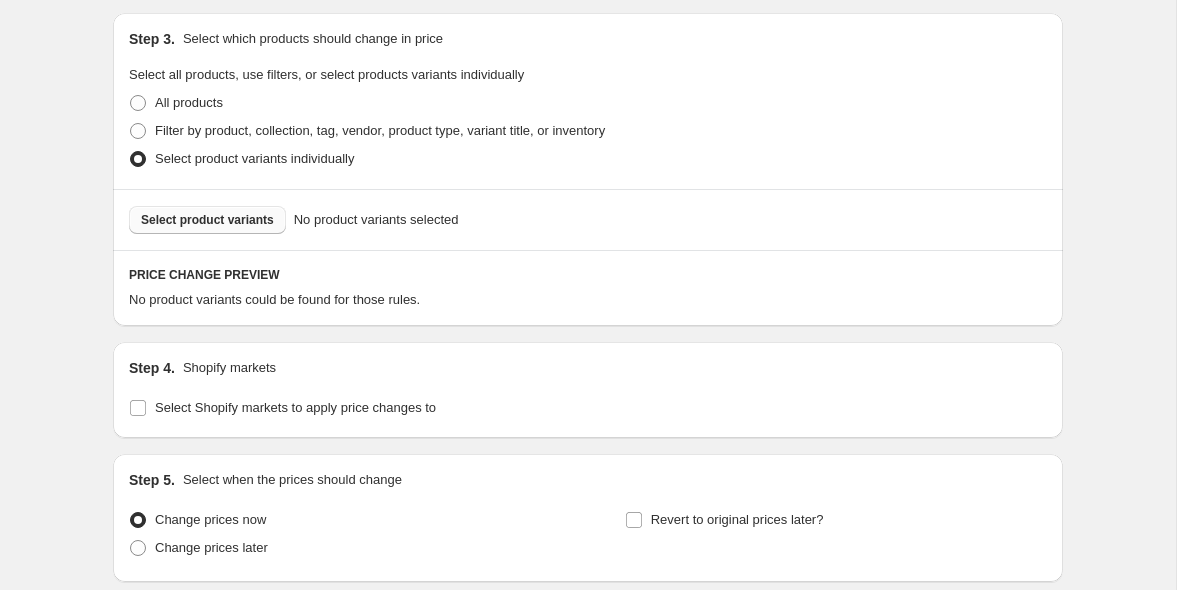 click on "Select product variants" at bounding box center (207, 220) 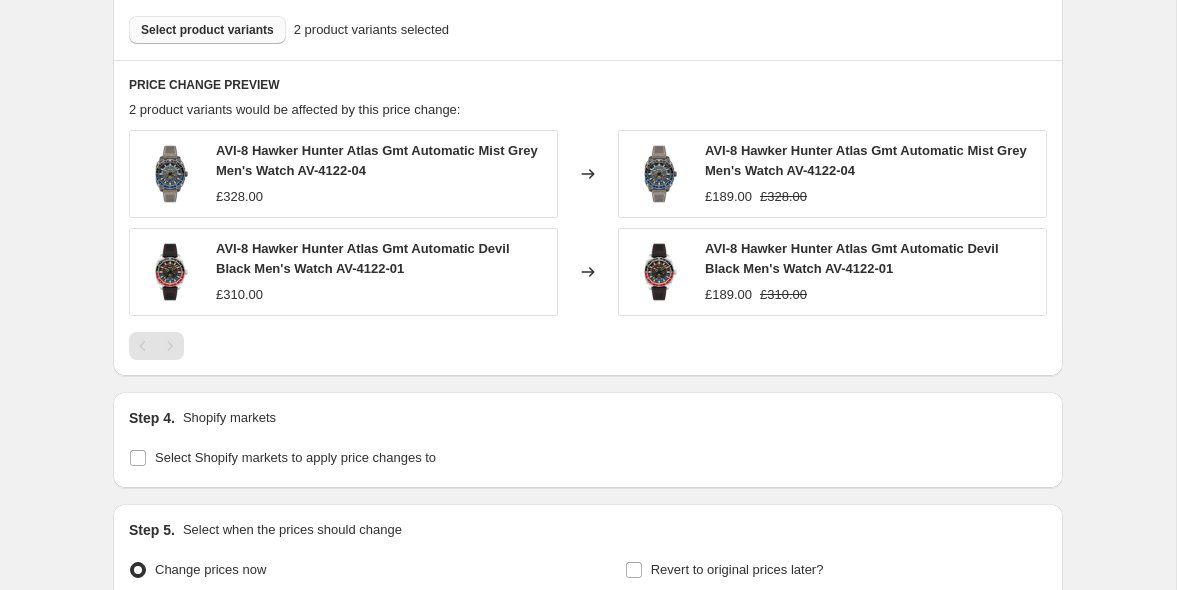 scroll, scrollTop: 1132, scrollLeft: 0, axis: vertical 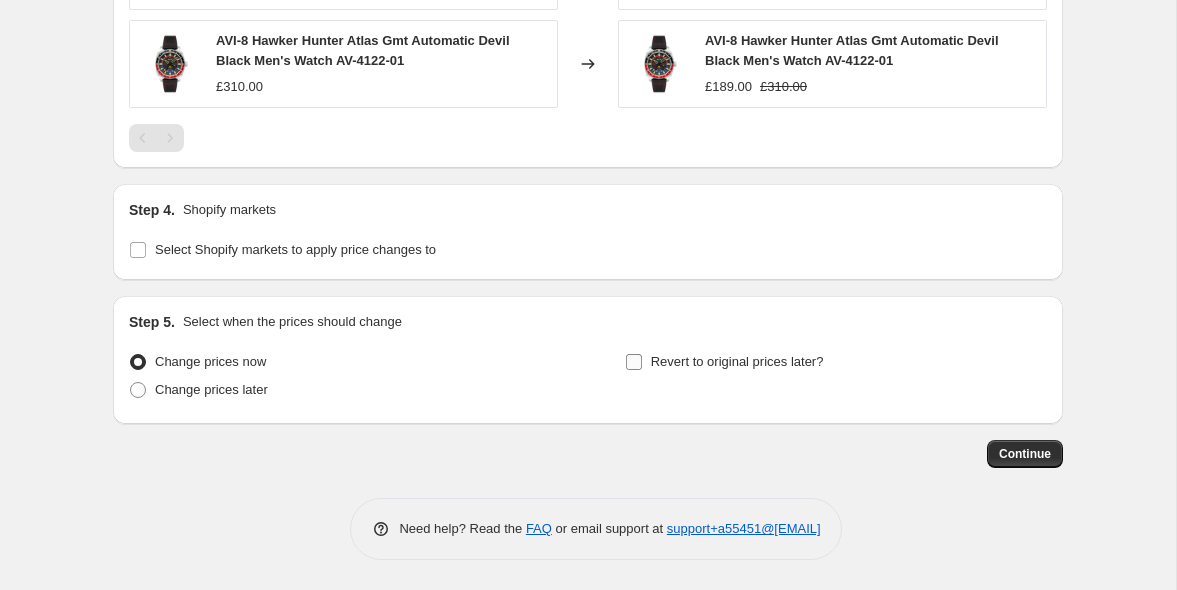 click on "Revert to original prices later?" at bounding box center [724, 362] 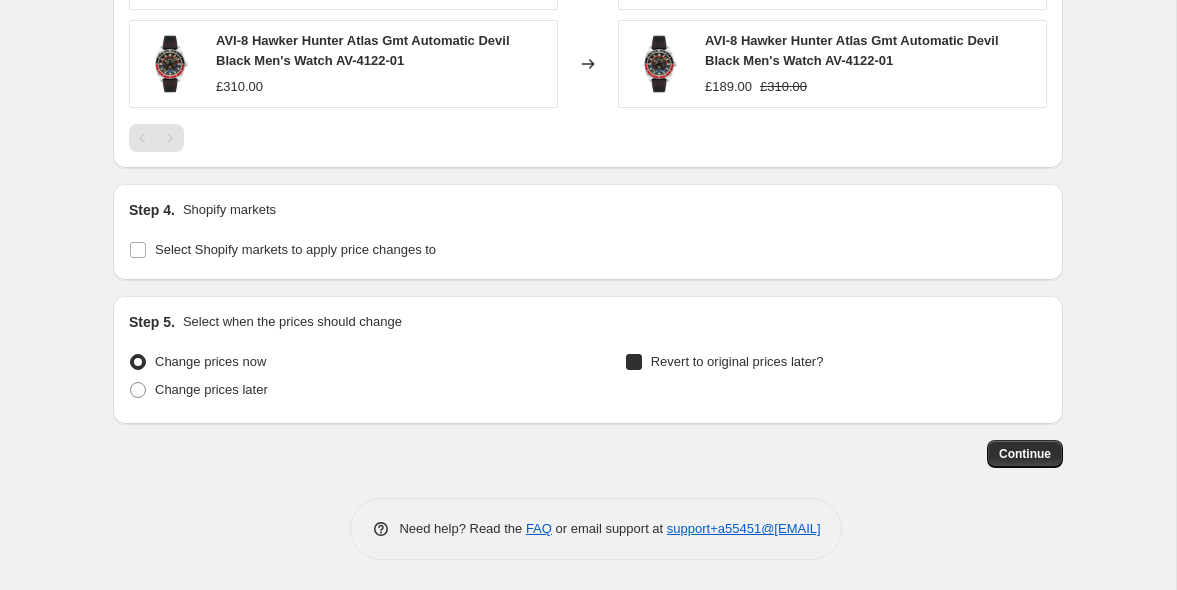 checkbox on "true" 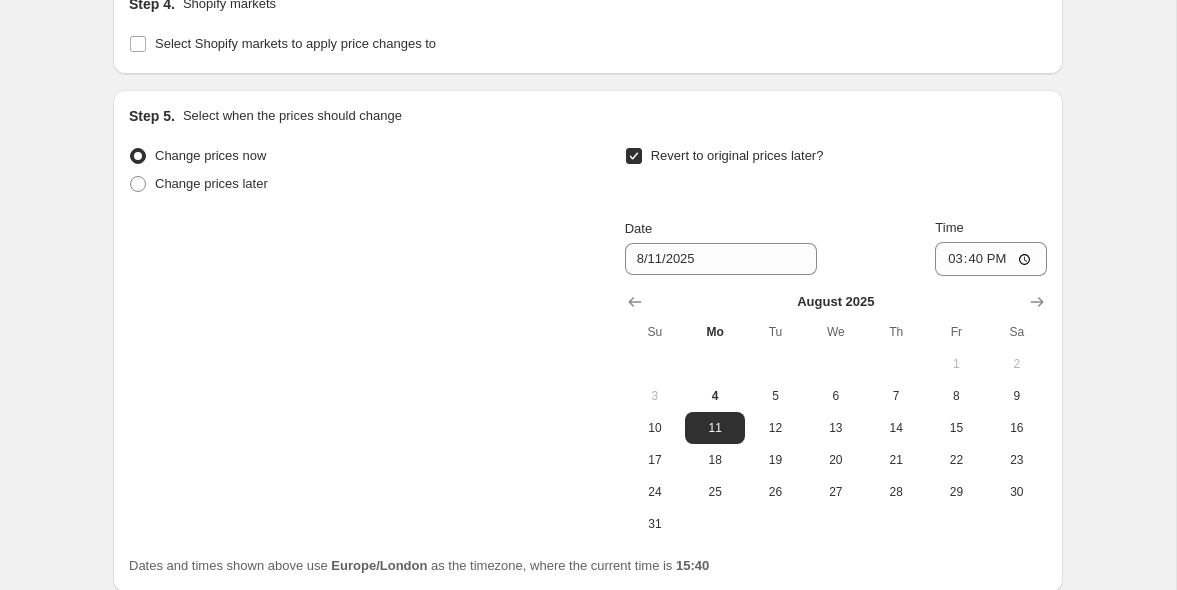 scroll, scrollTop: 1353, scrollLeft: 0, axis: vertical 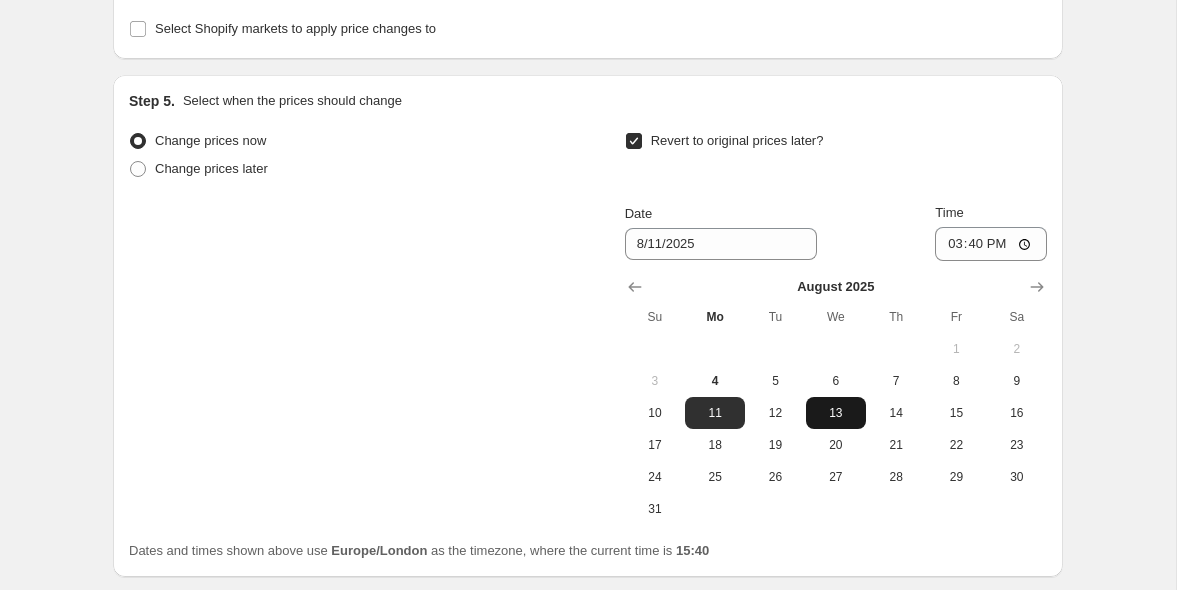 click on "13" at bounding box center (836, 413) 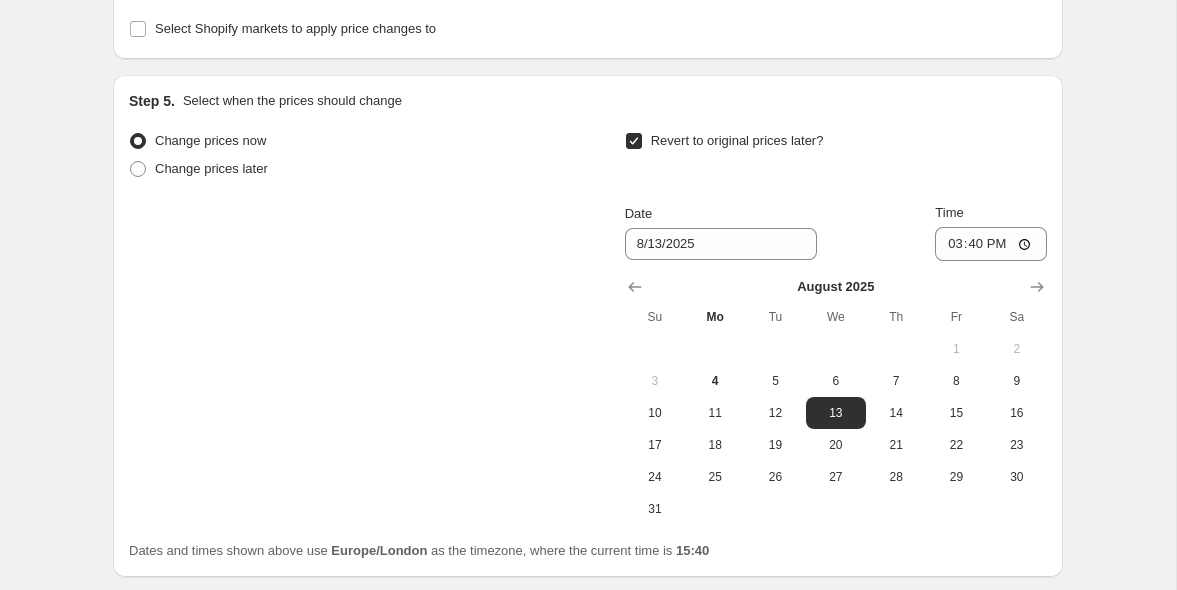 click on "Change prices now Change prices later Revert to original prices later? Date 8/13/2025 Time 15:40 August   2025 Su Mo Tu We Th Fr Sa 1 2 3 4 5 6 7 8 9 10 11 12 13 14 15 16 17 18 19 20 21 22 23 24 25 26 27 28 29 30 31" at bounding box center [588, 326] 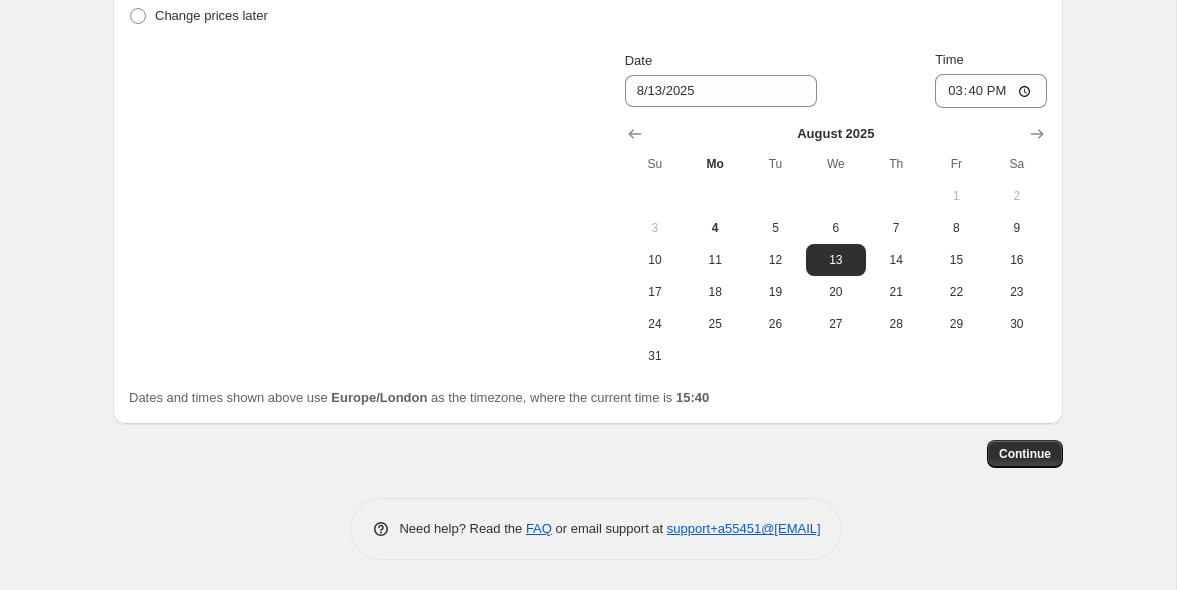 scroll, scrollTop: 1505, scrollLeft: 0, axis: vertical 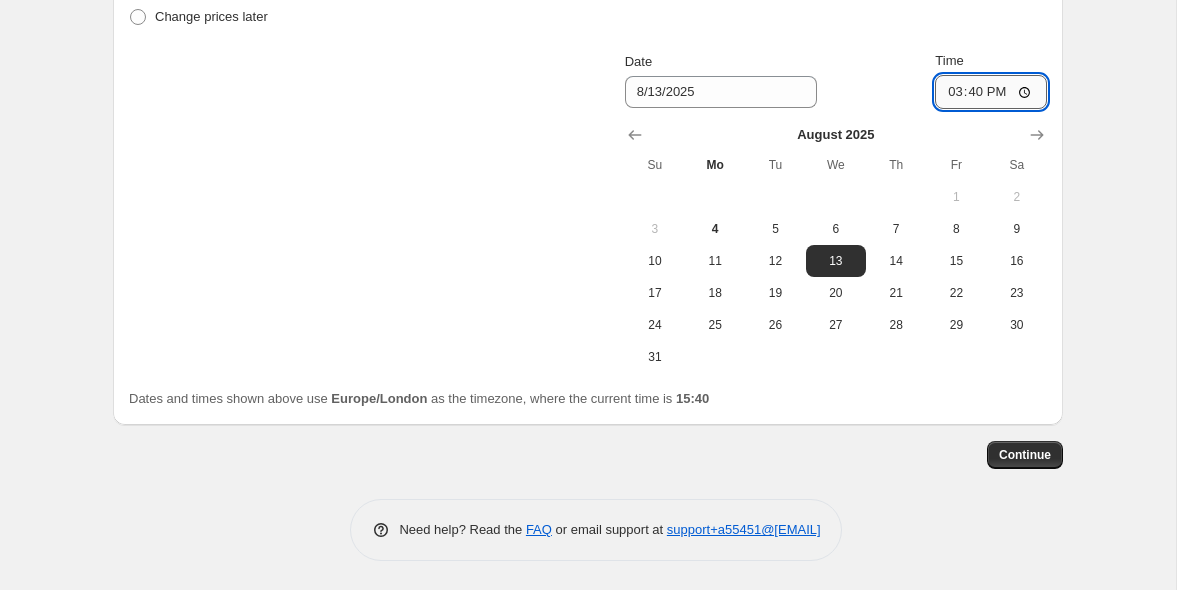 click on "15:40" at bounding box center (991, 92) 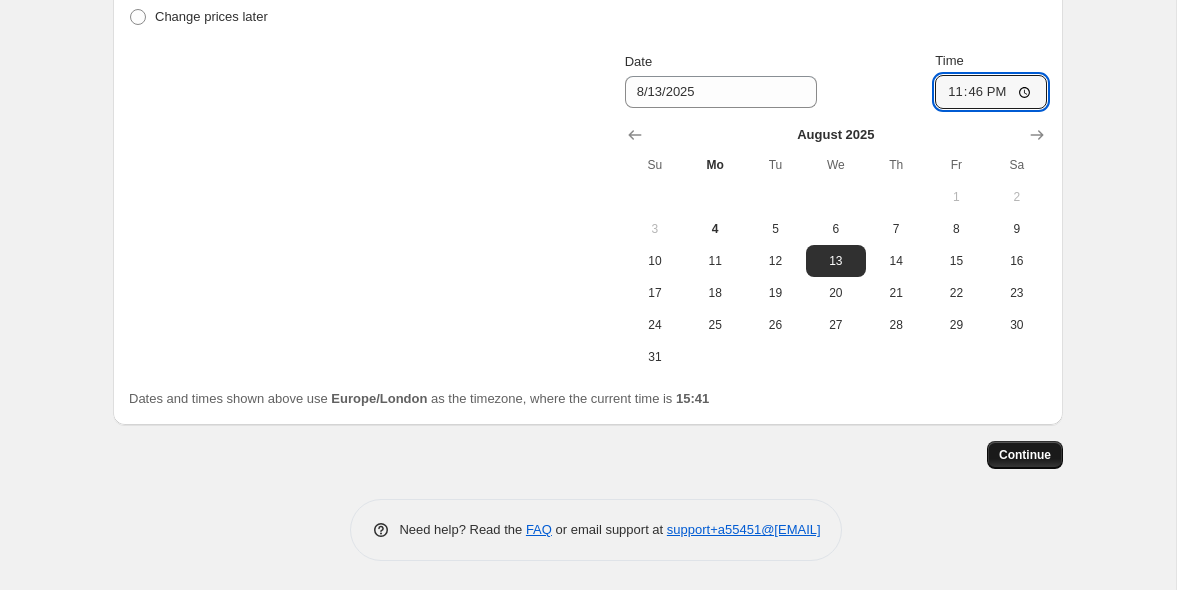 type on "23:46" 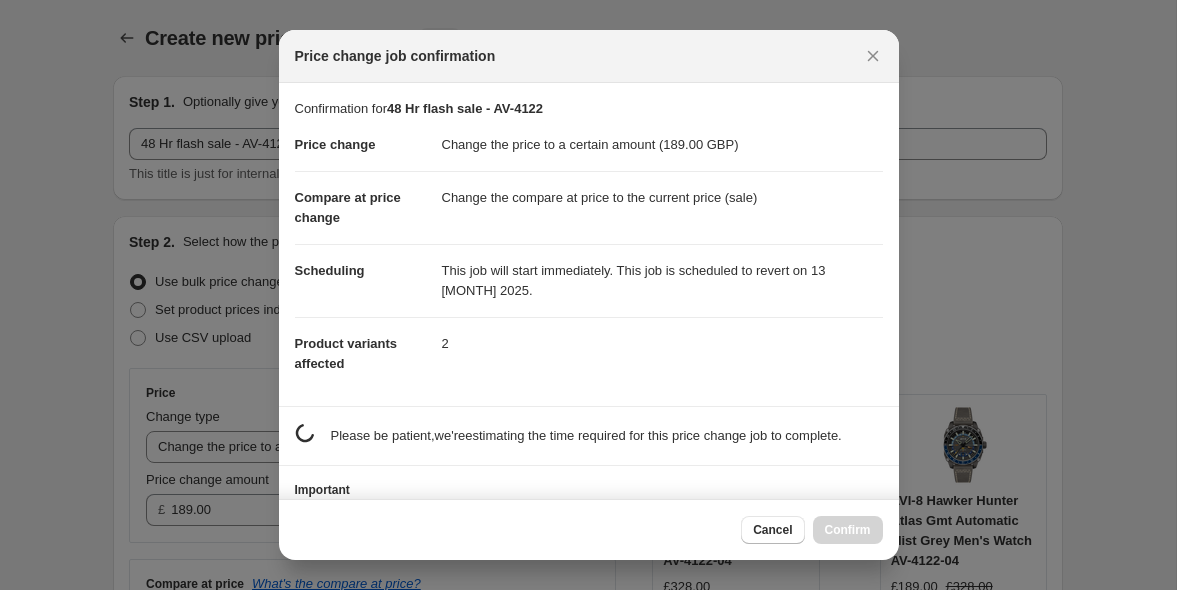 scroll, scrollTop: 1505, scrollLeft: 0, axis: vertical 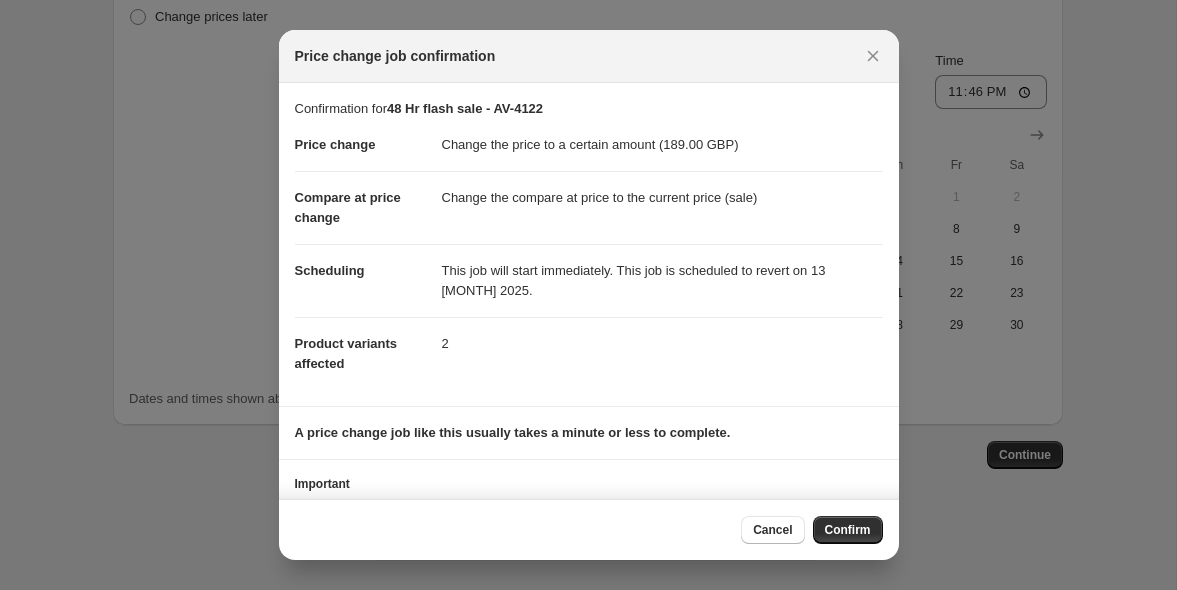 click on "This job will start immediately. This job is scheduled to revert on 13 [MONTH] 2025." at bounding box center [662, 280] 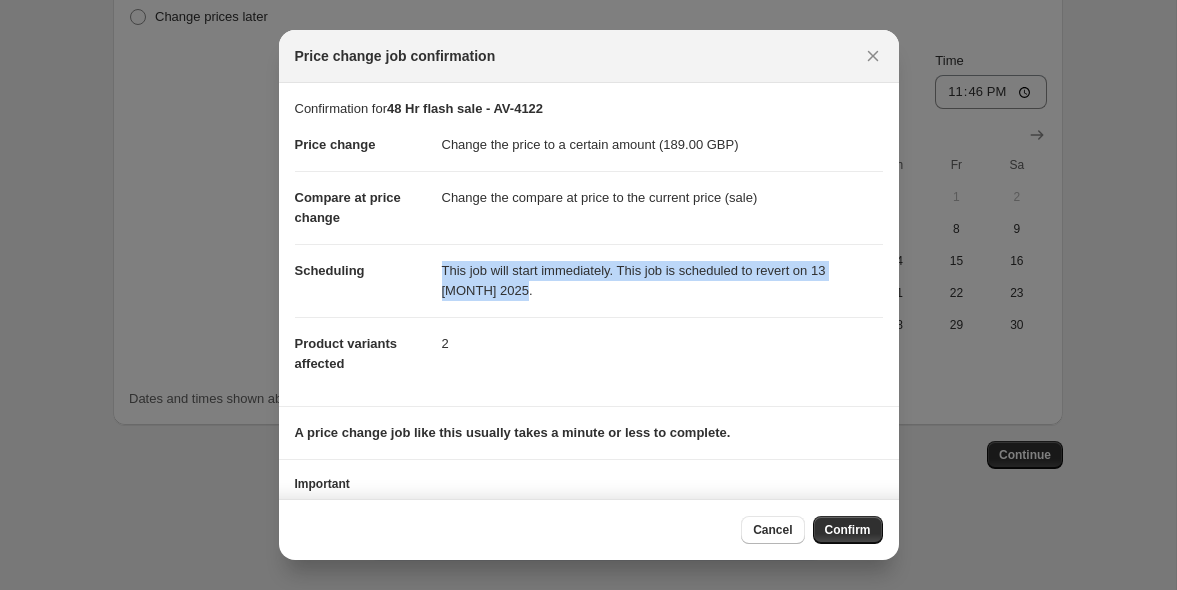 drag, startPoint x: 534, startPoint y: 291, endPoint x: 430, endPoint y: 273, distance: 105.546196 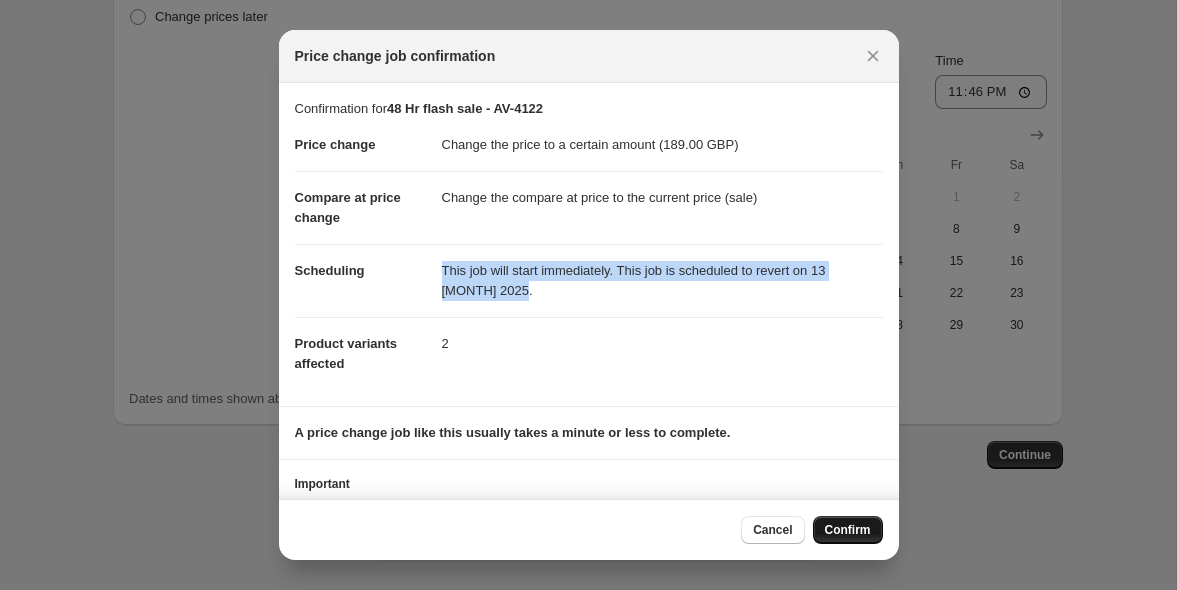 click on "Confirm" at bounding box center (848, 530) 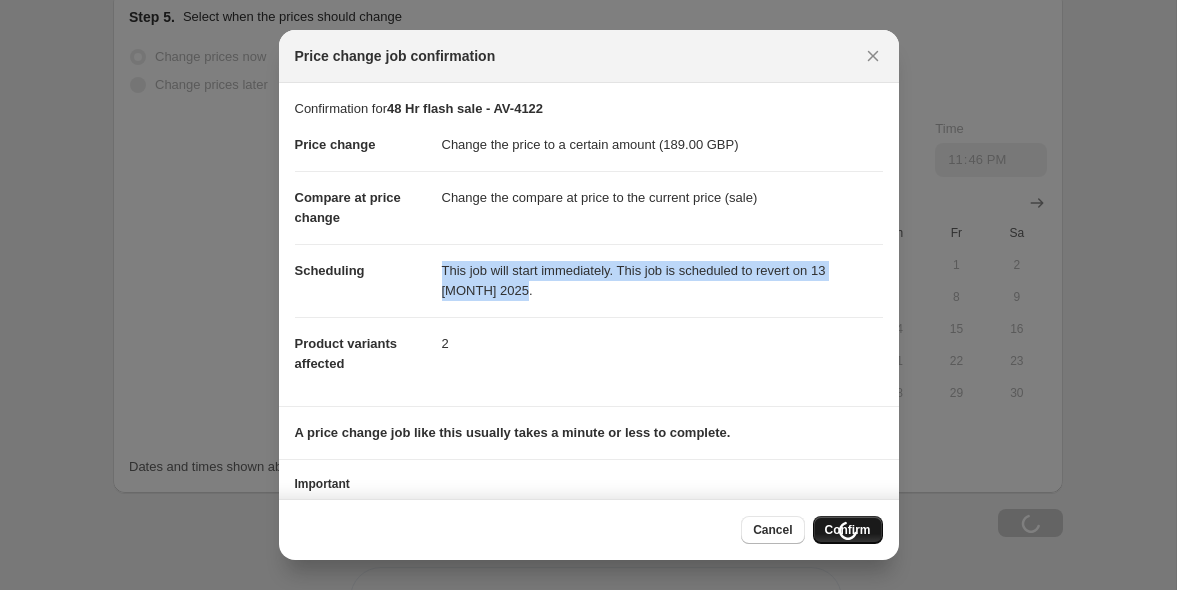 scroll, scrollTop: 1573, scrollLeft: 0, axis: vertical 